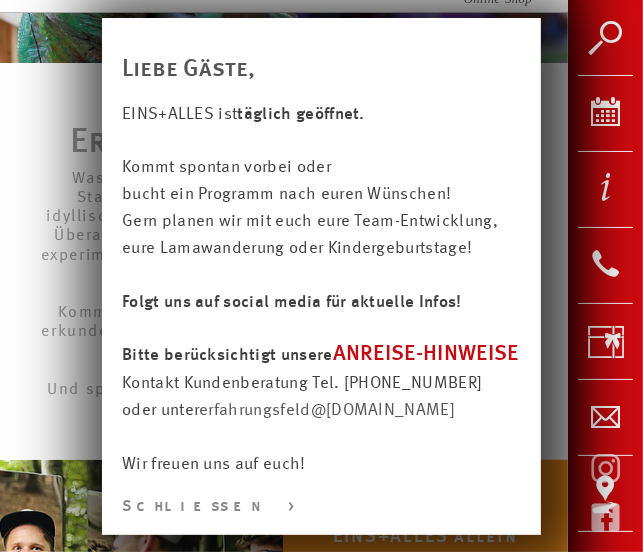 scroll, scrollTop: 400, scrollLeft: 0, axis: vertical 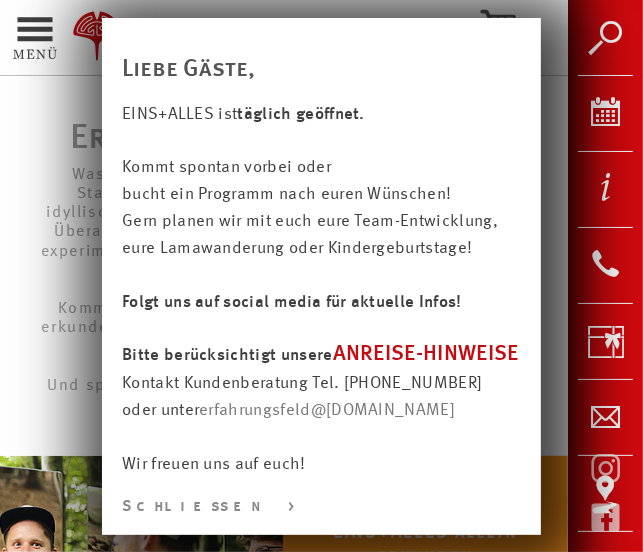 click on "erfahrungsfeld whatever @laufenmuehle.de" at bounding box center [327, 410] 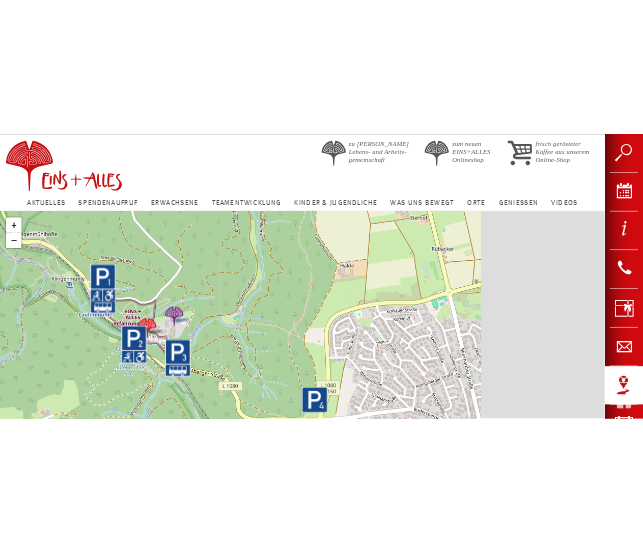 scroll, scrollTop: 0, scrollLeft: 0, axis: both 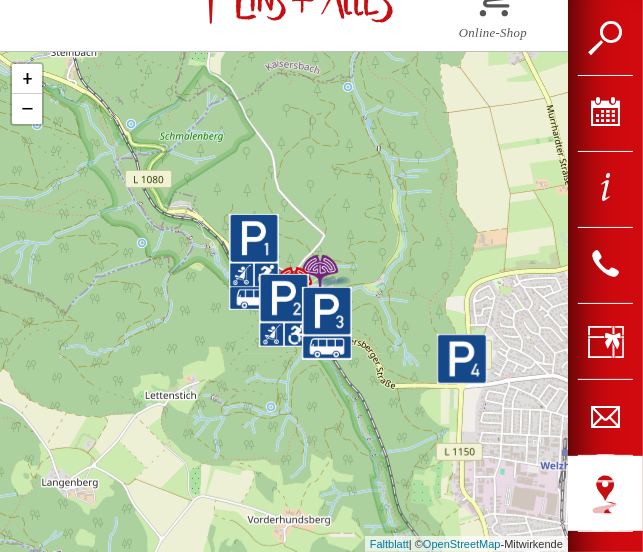 click 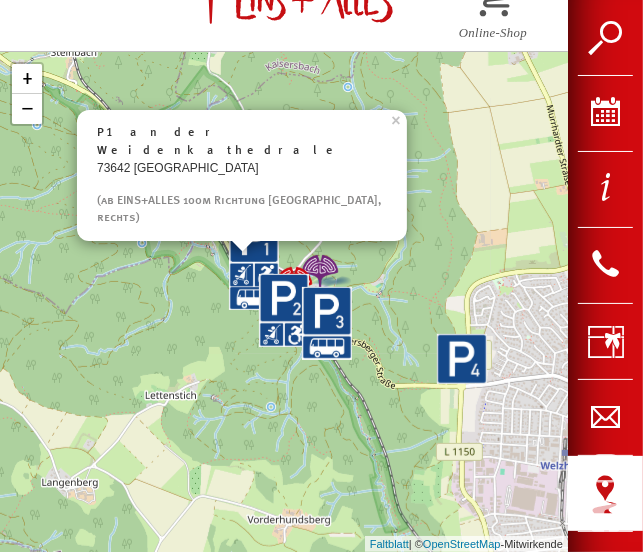 click 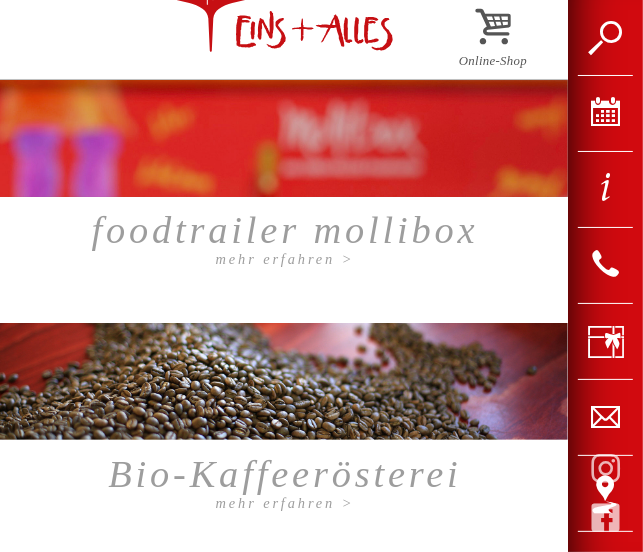 scroll, scrollTop: 0, scrollLeft: 0, axis: both 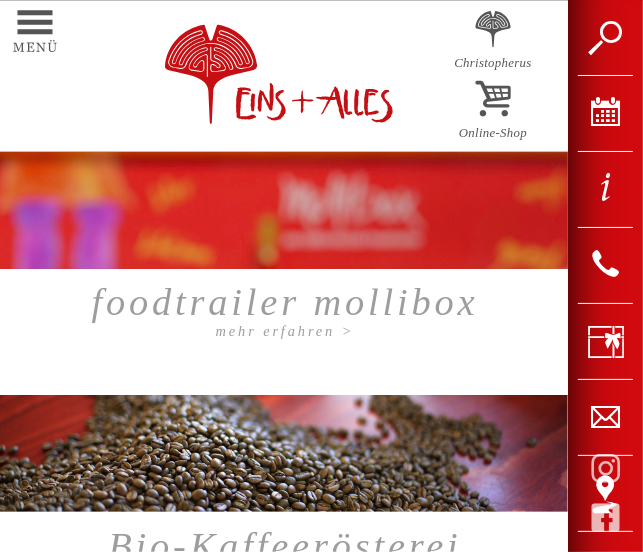 click on "foodtrailer mollibox" at bounding box center [285, 302] 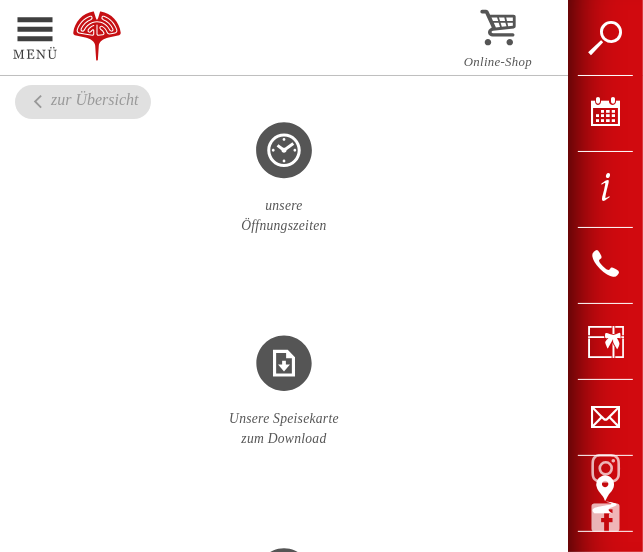 scroll, scrollTop: 1400, scrollLeft: 0, axis: vertical 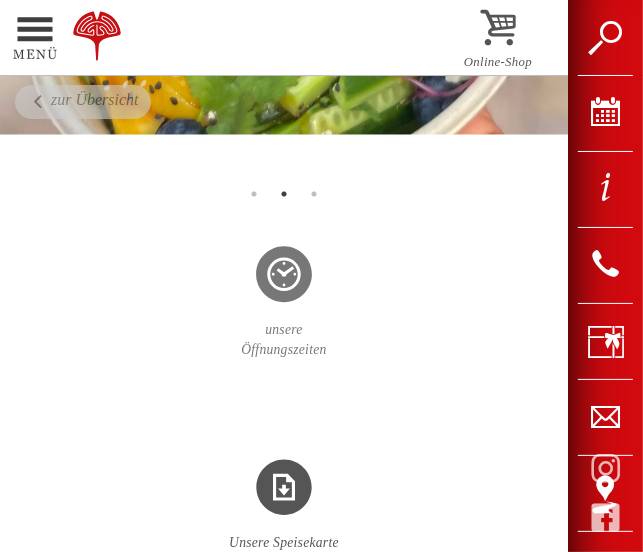 click at bounding box center [284, 290] 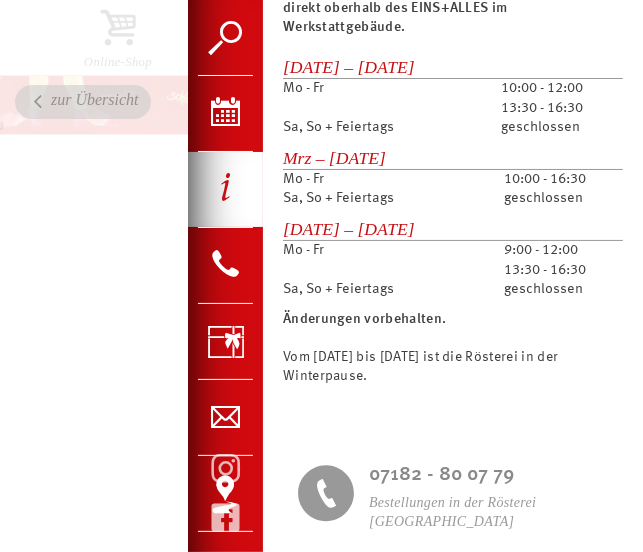 scroll, scrollTop: 2441, scrollLeft: 0, axis: vertical 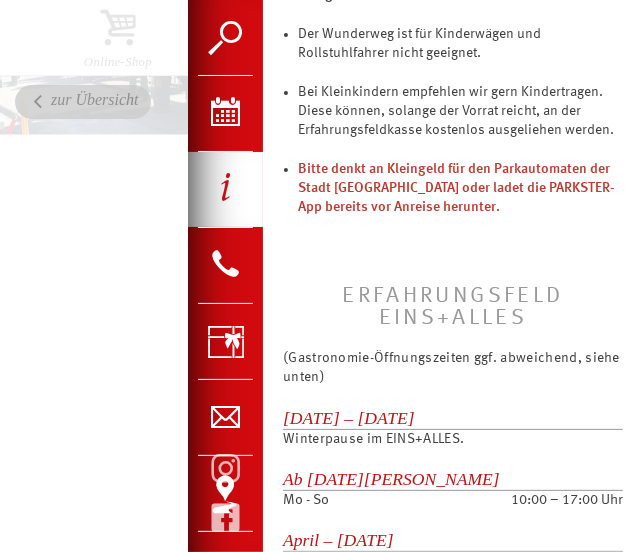 click on "zur Übersicht" at bounding box center [95, 99] 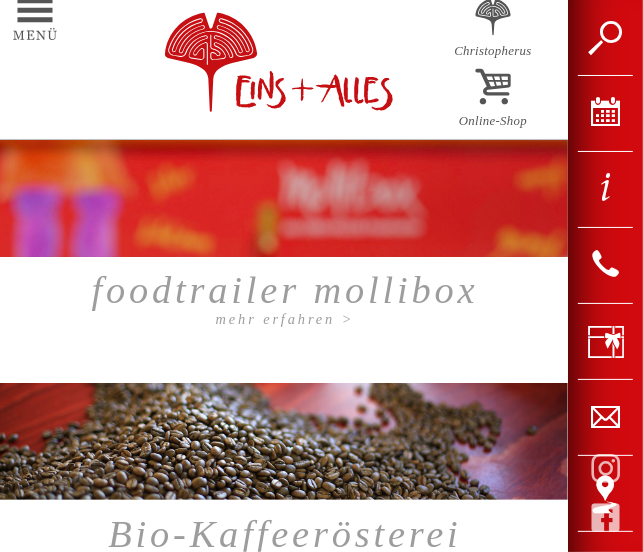 scroll, scrollTop: 0, scrollLeft: 0, axis: both 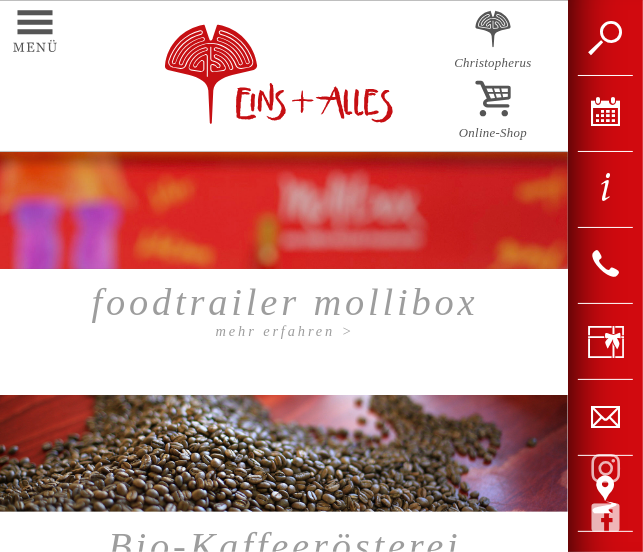 click on "foodtrailer mollibox" at bounding box center (285, 302) 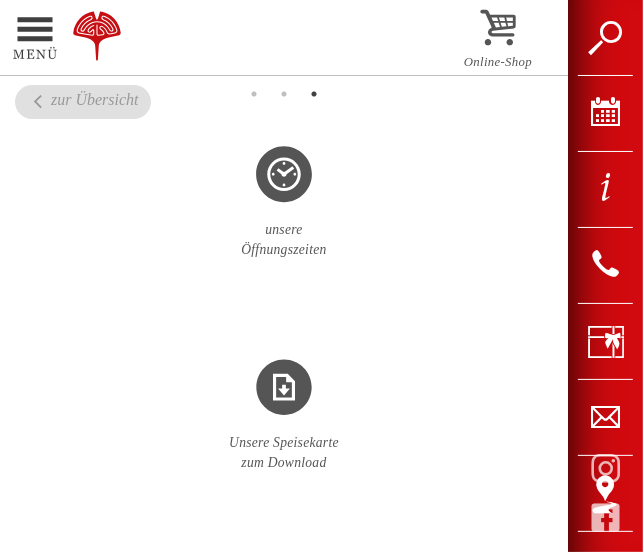 scroll, scrollTop: 1600, scrollLeft: 0, axis: vertical 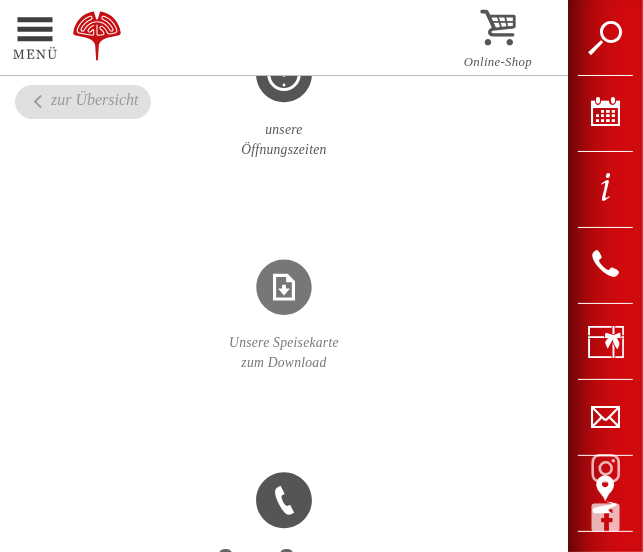 click at bounding box center [284, 303] 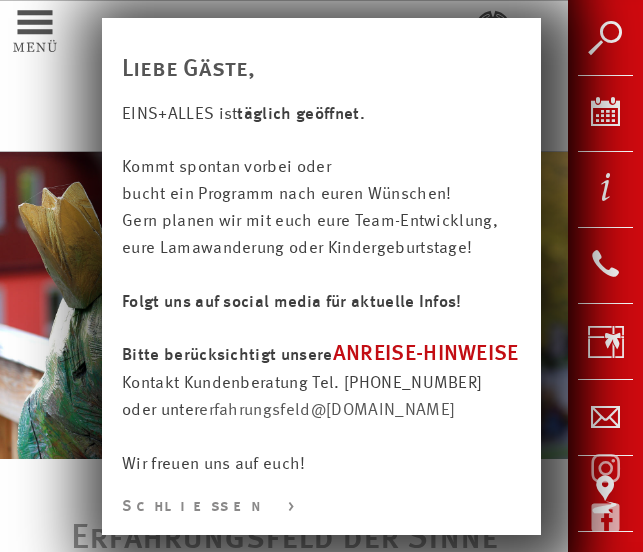scroll, scrollTop: 0, scrollLeft: 0, axis: both 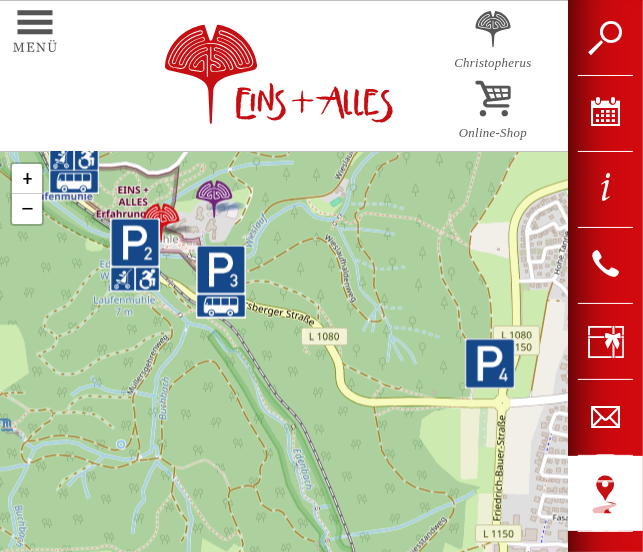 drag, startPoint x: 156, startPoint y: 215, endPoint x: 36, endPoint y: 42, distance: 210.54453 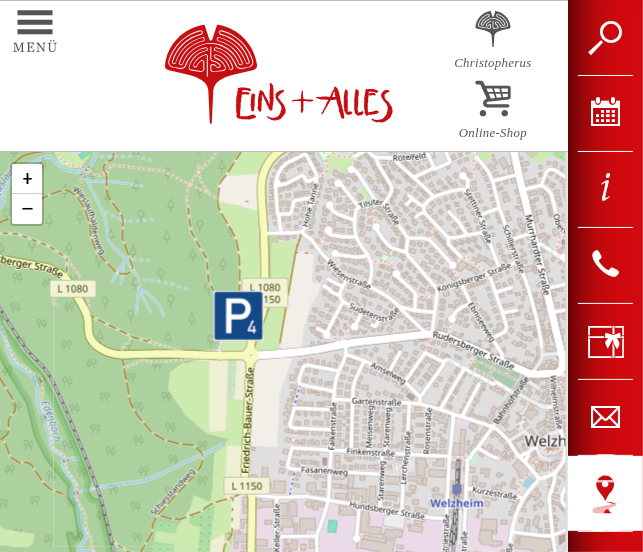 drag, startPoint x: 262, startPoint y: 376, endPoint x: 5, endPoint y: 345, distance: 258.86288 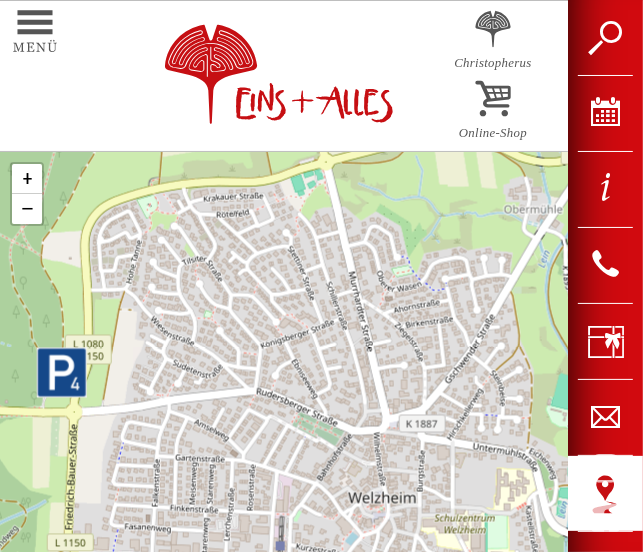 drag, startPoint x: 302, startPoint y: 321, endPoint x: 125, endPoint y: 378, distance: 185.9516 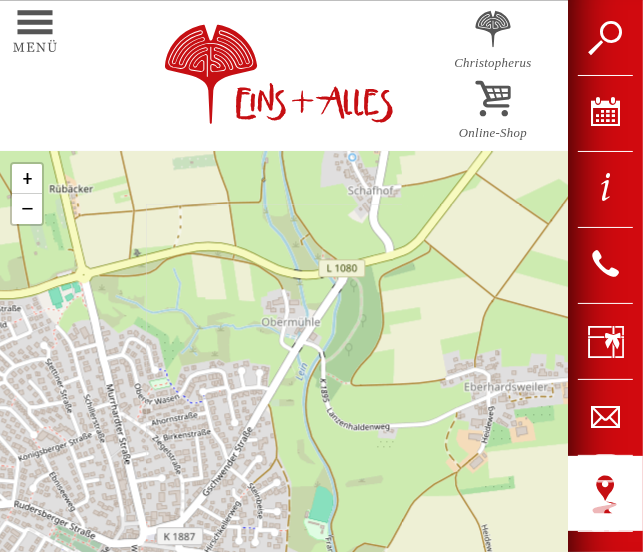 drag, startPoint x: 278, startPoint y: 244, endPoint x: 35, endPoint y: 360, distance: 269.26752 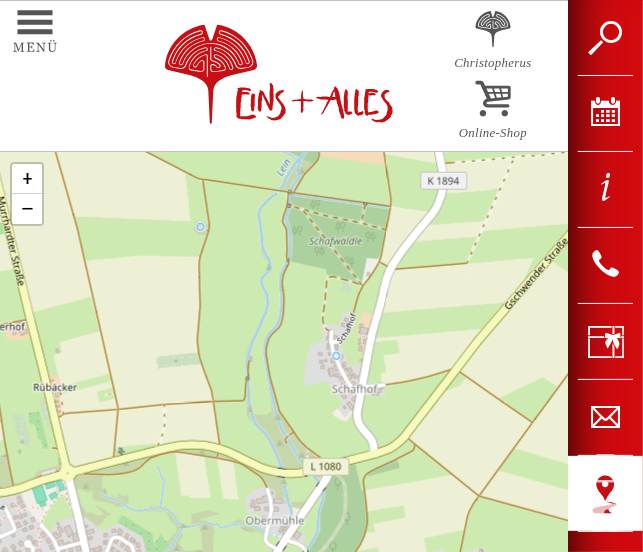 drag, startPoint x: 360, startPoint y: 307, endPoint x: 354, endPoint y: 507, distance: 200.08998 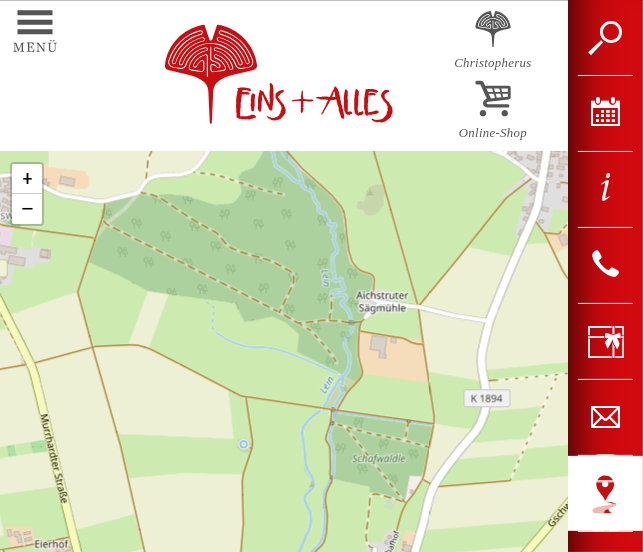 drag, startPoint x: 368, startPoint y: 266, endPoint x: 401, endPoint y: 487, distance: 223.45021 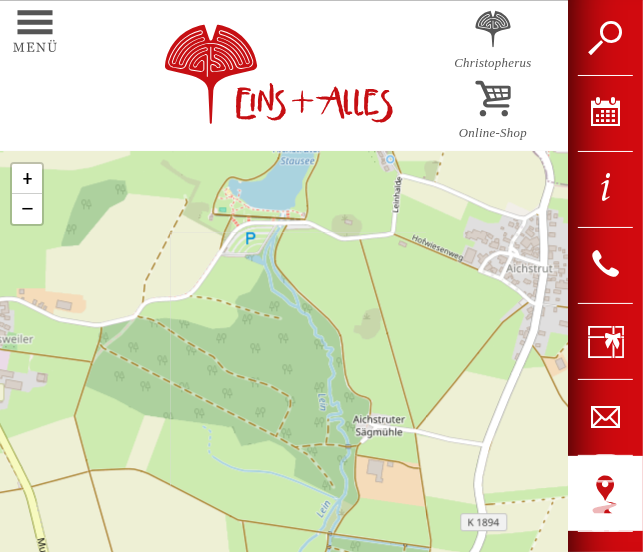 drag, startPoint x: 388, startPoint y: 367, endPoint x: 386, endPoint y: 495, distance: 128.01562 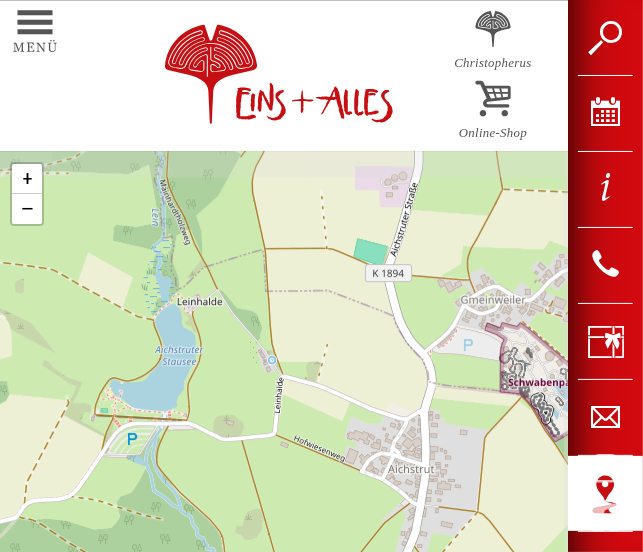 drag, startPoint x: 365, startPoint y: 361, endPoint x: 247, endPoint y: 565, distance: 235.66927 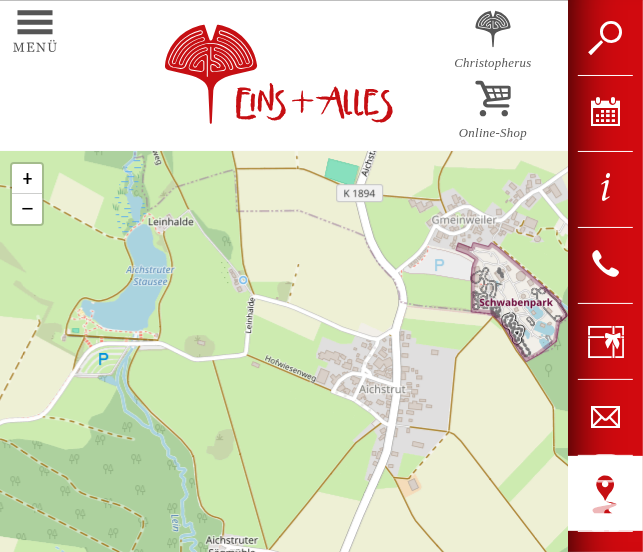 drag, startPoint x: 240, startPoint y: 397, endPoint x: 210, endPoint y: 252, distance: 148.07092 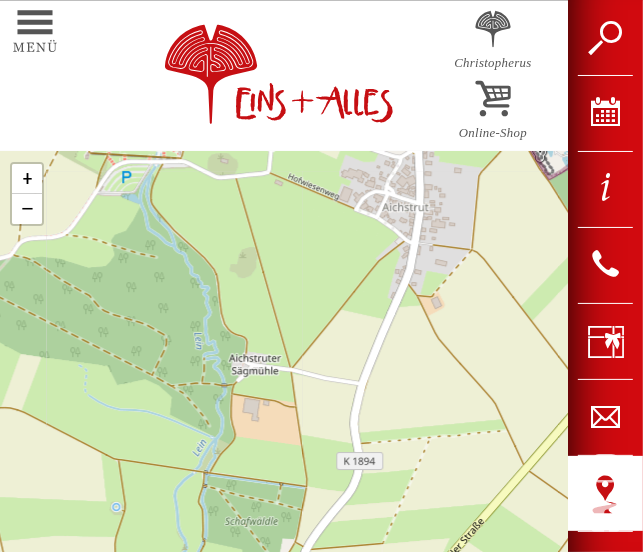 drag, startPoint x: 348, startPoint y: 425, endPoint x: 378, endPoint y: 278, distance: 150.03 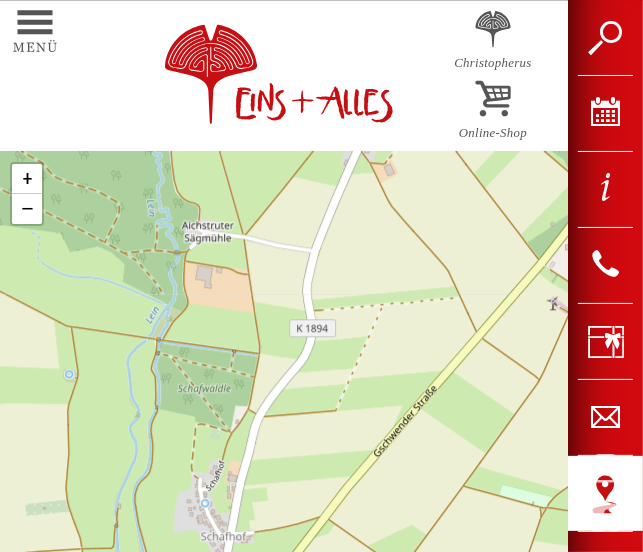 drag, startPoint x: 369, startPoint y: 452, endPoint x: 308, endPoint y: 299, distance: 164.71187 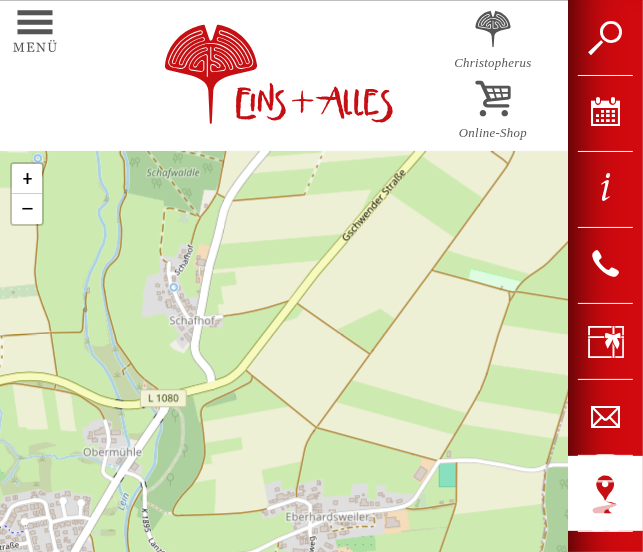 drag, startPoint x: 383, startPoint y: 443, endPoint x: 372, endPoint y: 247, distance: 196.30843 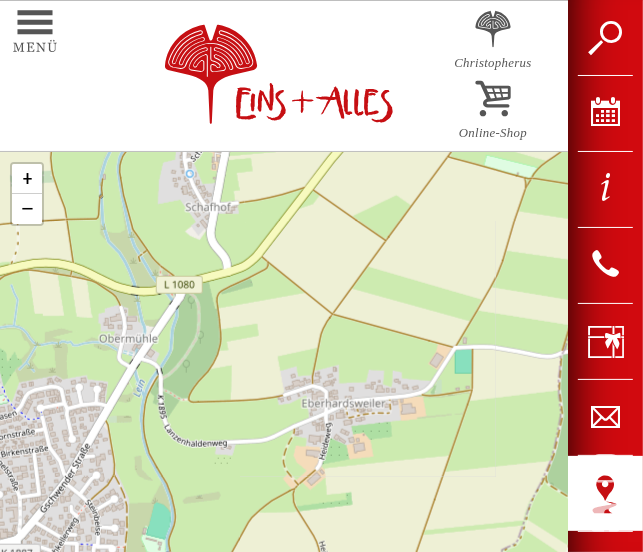 drag, startPoint x: 351, startPoint y: 447, endPoint x: 380, endPoint y: 289, distance: 160.63934 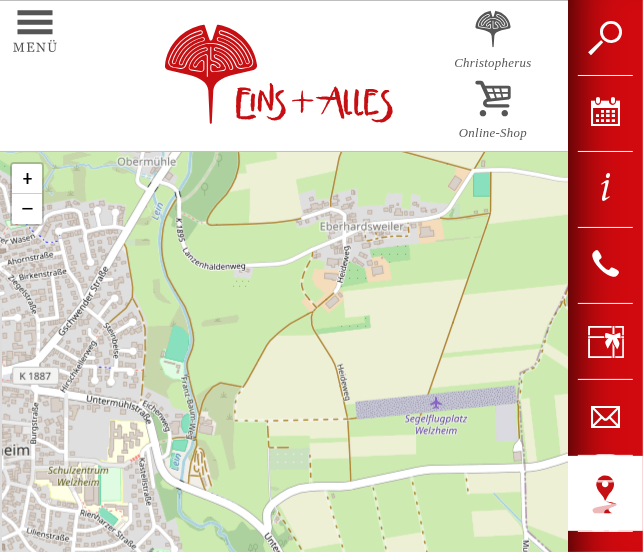 drag, startPoint x: 409, startPoint y: 437, endPoint x: 433, endPoint y: 227, distance: 211.36697 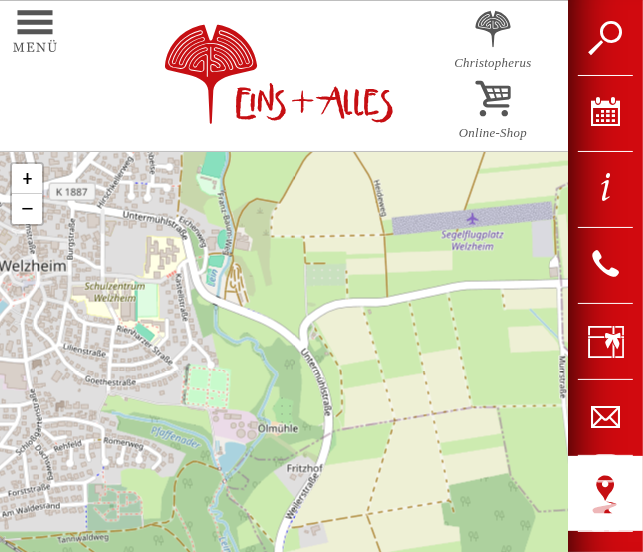 drag, startPoint x: 410, startPoint y: 387, endPoint x: 419, endPoint y: 119, distance: 268.15106 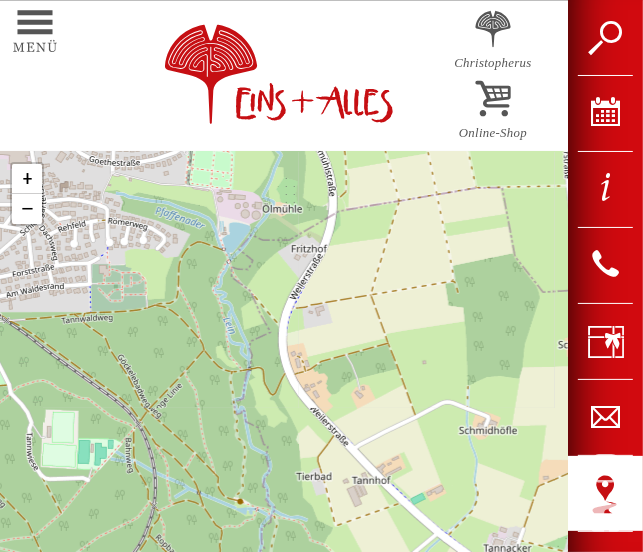 drag, startPoint x: 442, startPoint y: 380, endPoint x: 475, endPoint y: 193, distance: 189.88943 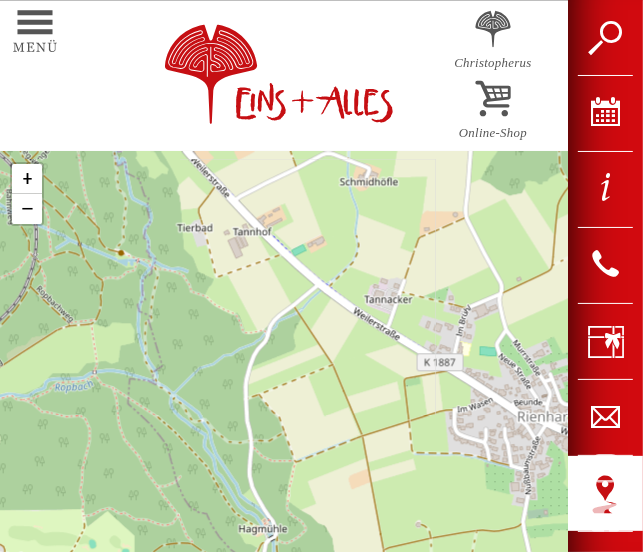 drag, startPoint x: 447, startPoint y: 387, endPoint x: 258, endPoint y: 241, distance: 238.8242 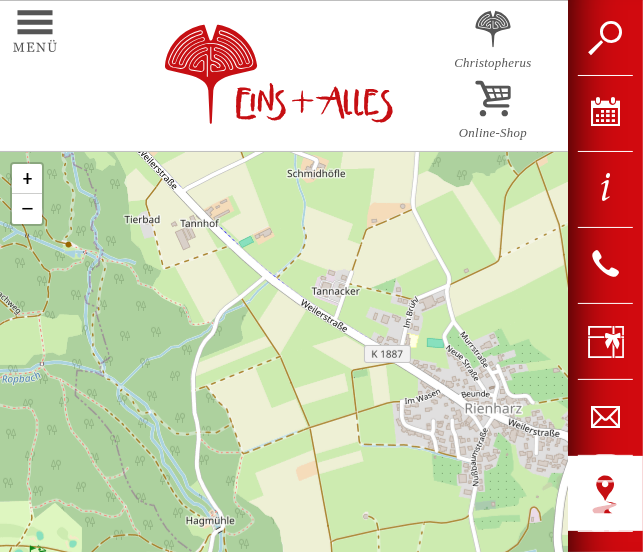 click on "+ − Leaflet  | ©  OpenStreetMap  contributors" 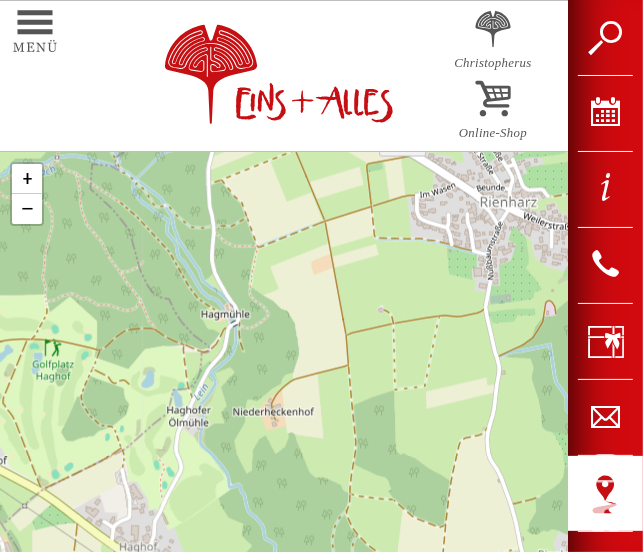 drag, startPoint x: 475, startPoint y: 419, endPoint x: 493, endPoint y: 207, distance: 212.76277 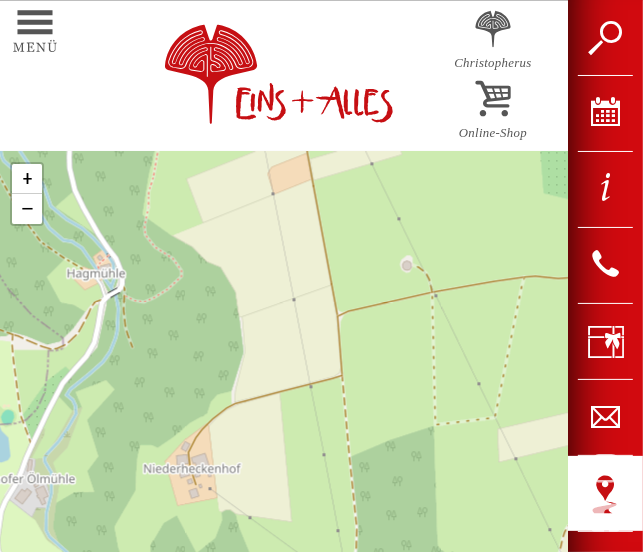 drag, startPoint x: 308, startPoint y: 483, endPoint x: 454, endPoint y: 324, distance: 215.86339 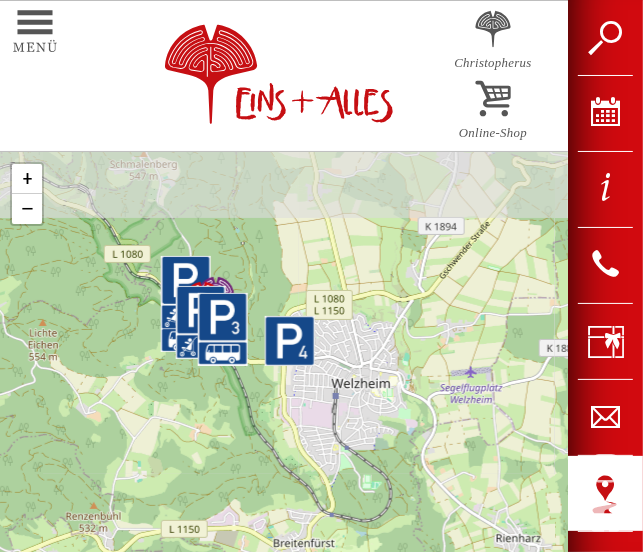drag, startPoint x: 288, startPoint y: 314, endPoint x: 305, endPoint y: 471, distance: 157.9177 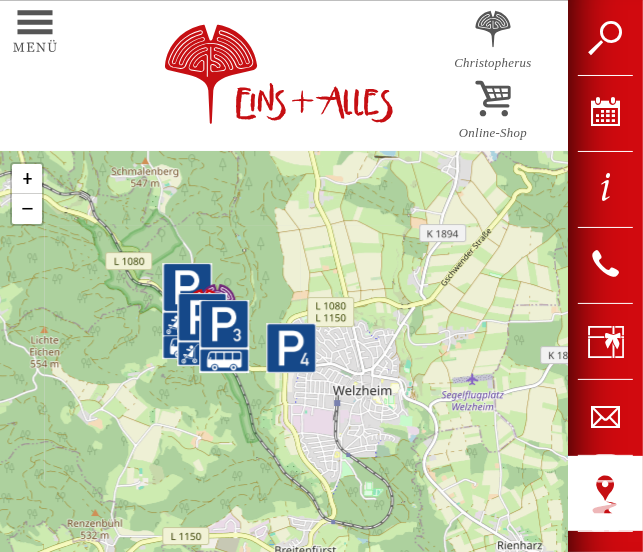 click on "+ − Leaflet  | ©  OpenStreetMap  contributors" 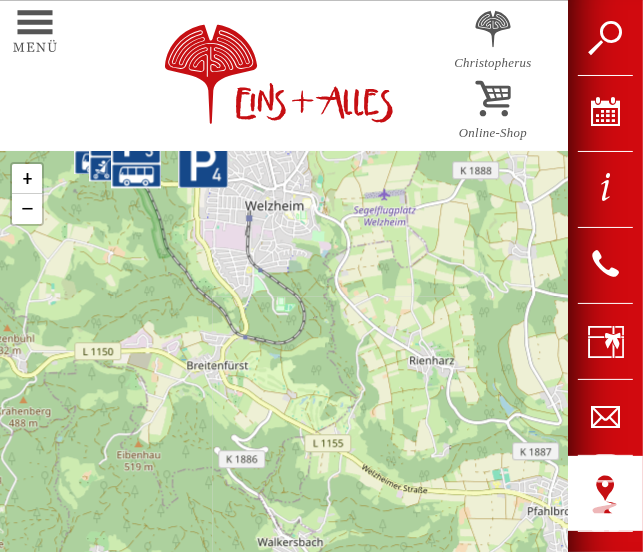 drag, startPoint x: 476, startPoint y: 494, endPoint x: 382, endPoint y: 304, distance: 211.98112 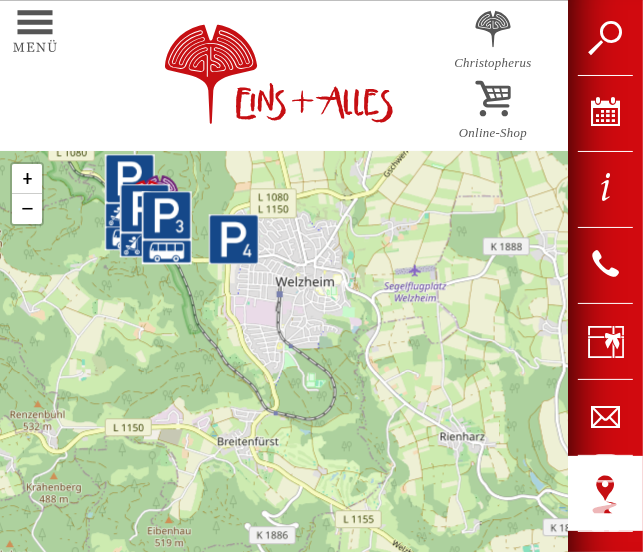drag, startPoint x: 221, startPoint y: 377, endPoint x: 279, endPoint y: 479, distance: 117.33712 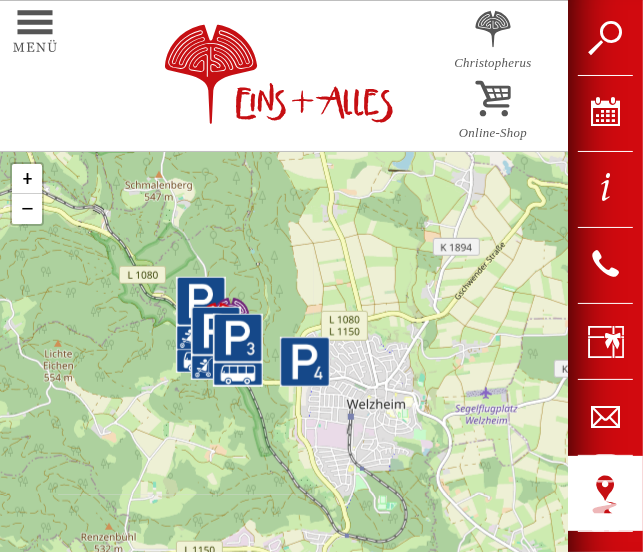 drag, startPoint x: 281, startPoint y: 415, endPoint x: 328, endPoint y: 517, distance: 112.30761 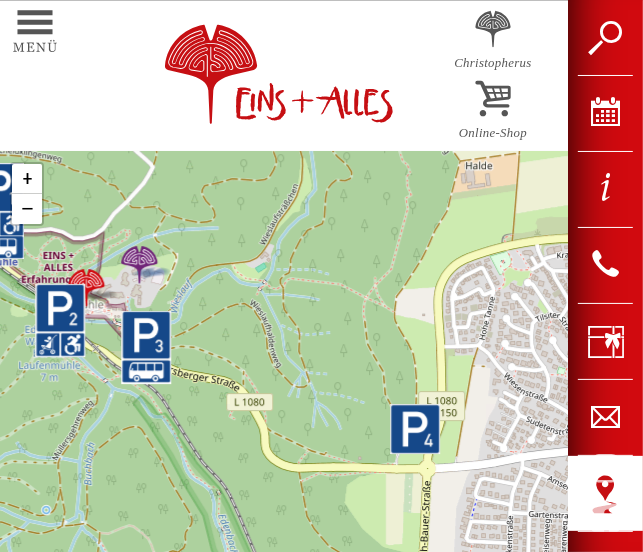 drag, startPoint x: 293, startPoint y: 388, endPoint x: 452, endPoint y: 505, distance: 197.4082 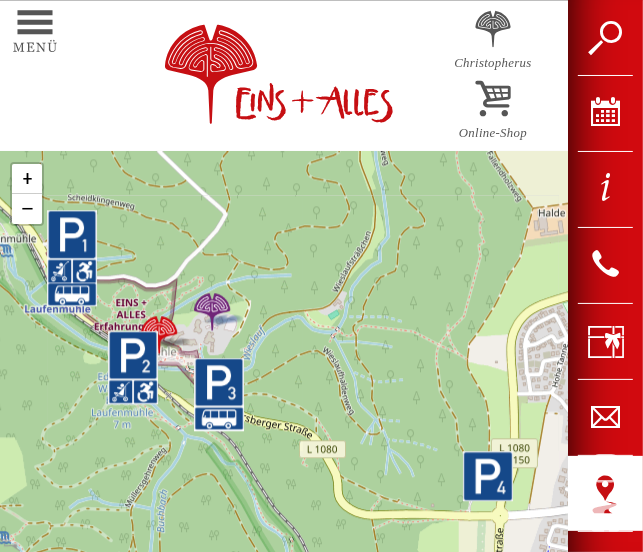 drag, startPoint x: 311, startPoint y: 401, endPoint x: 333, endPoint y: 427, distance: 34.058773 